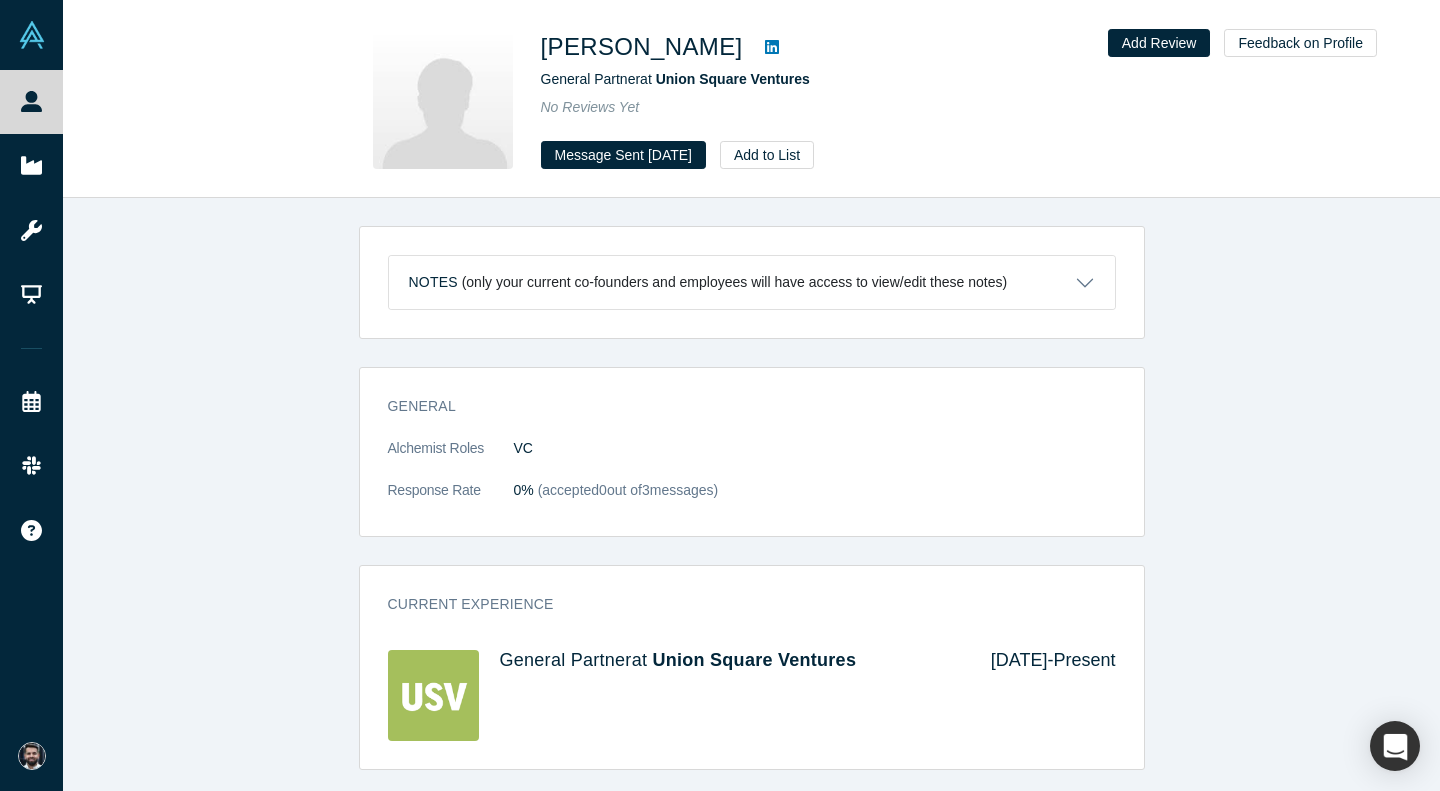 scroll, scrollTop: 0, scrollLeft: 0, axis: both 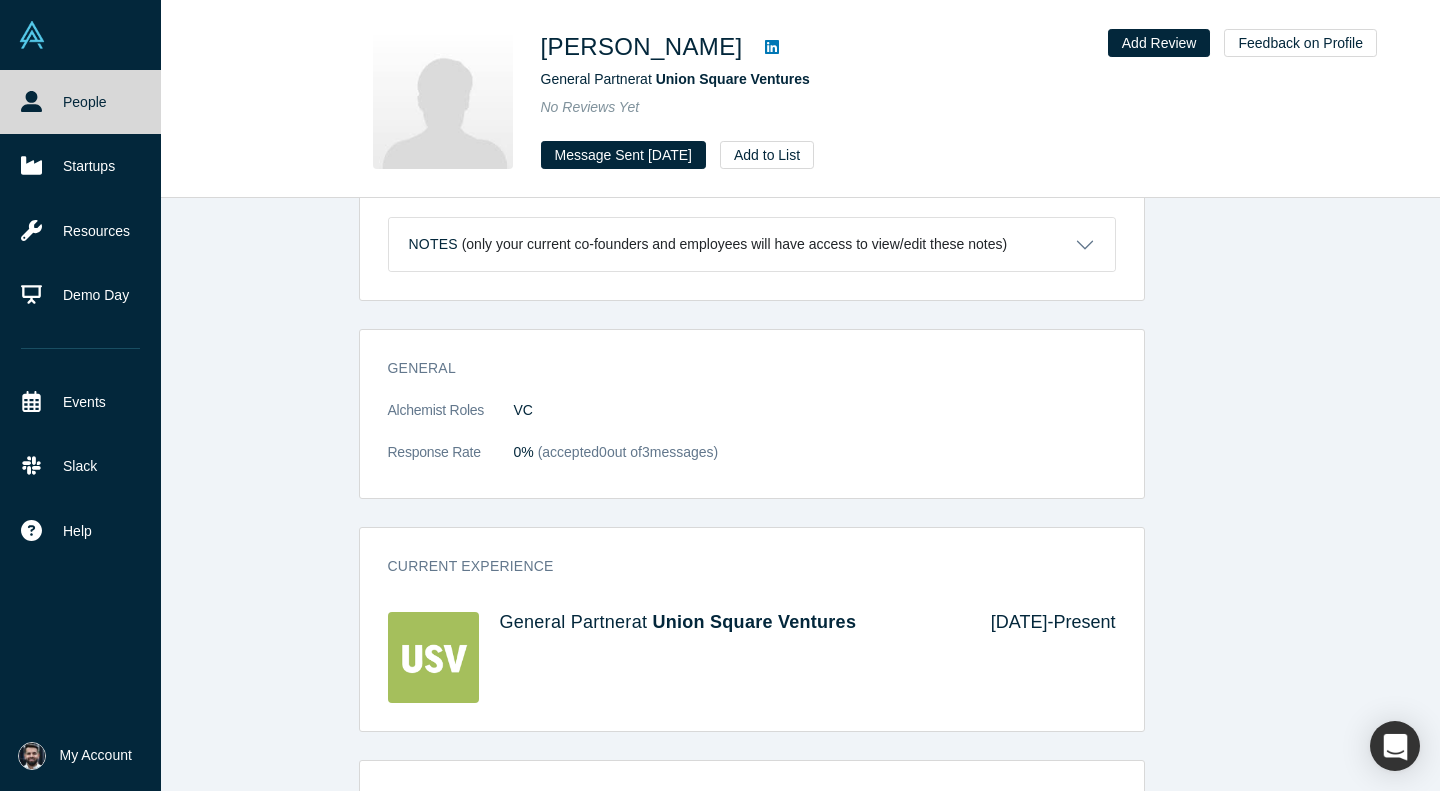 click 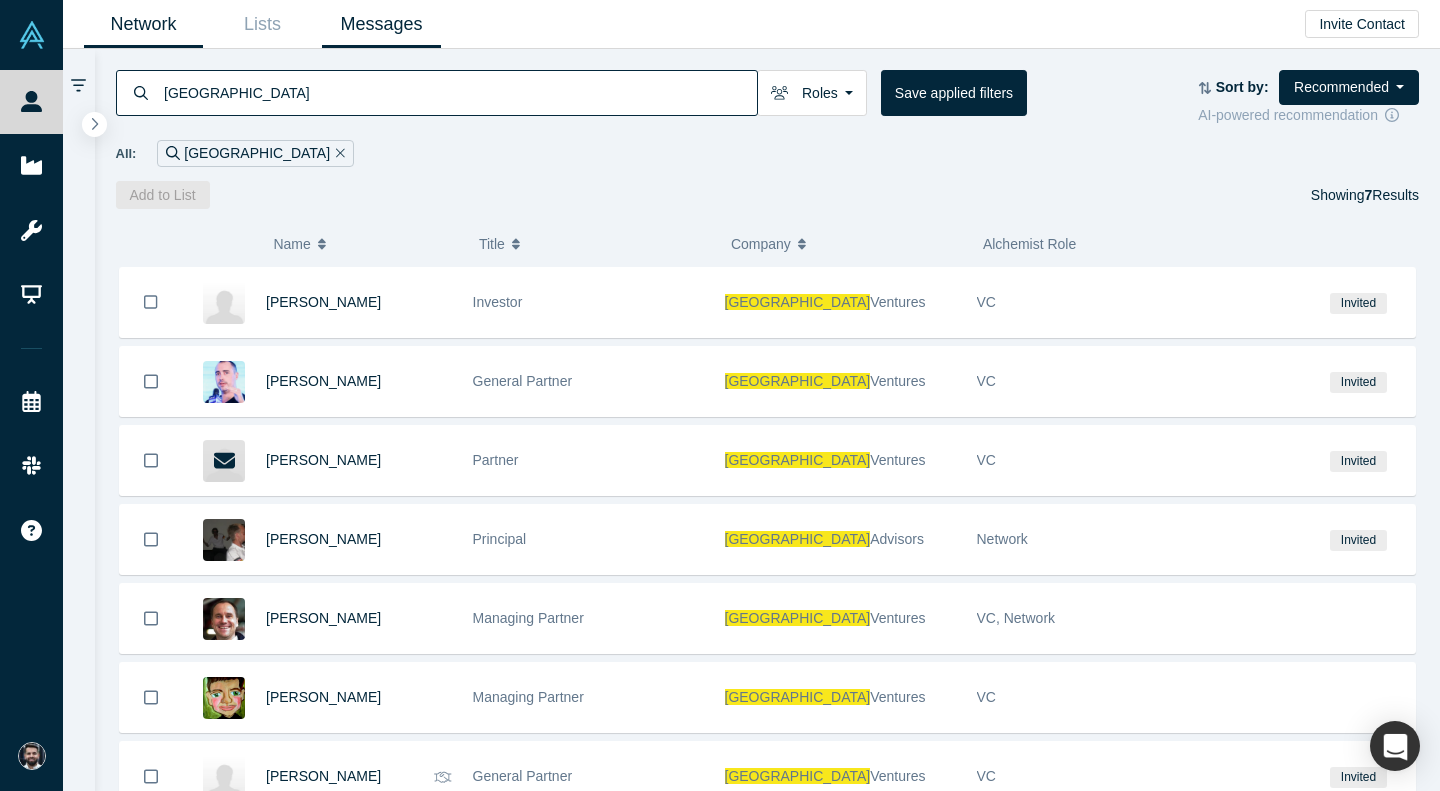 click on "Messages" at bounding box center (381, 24) 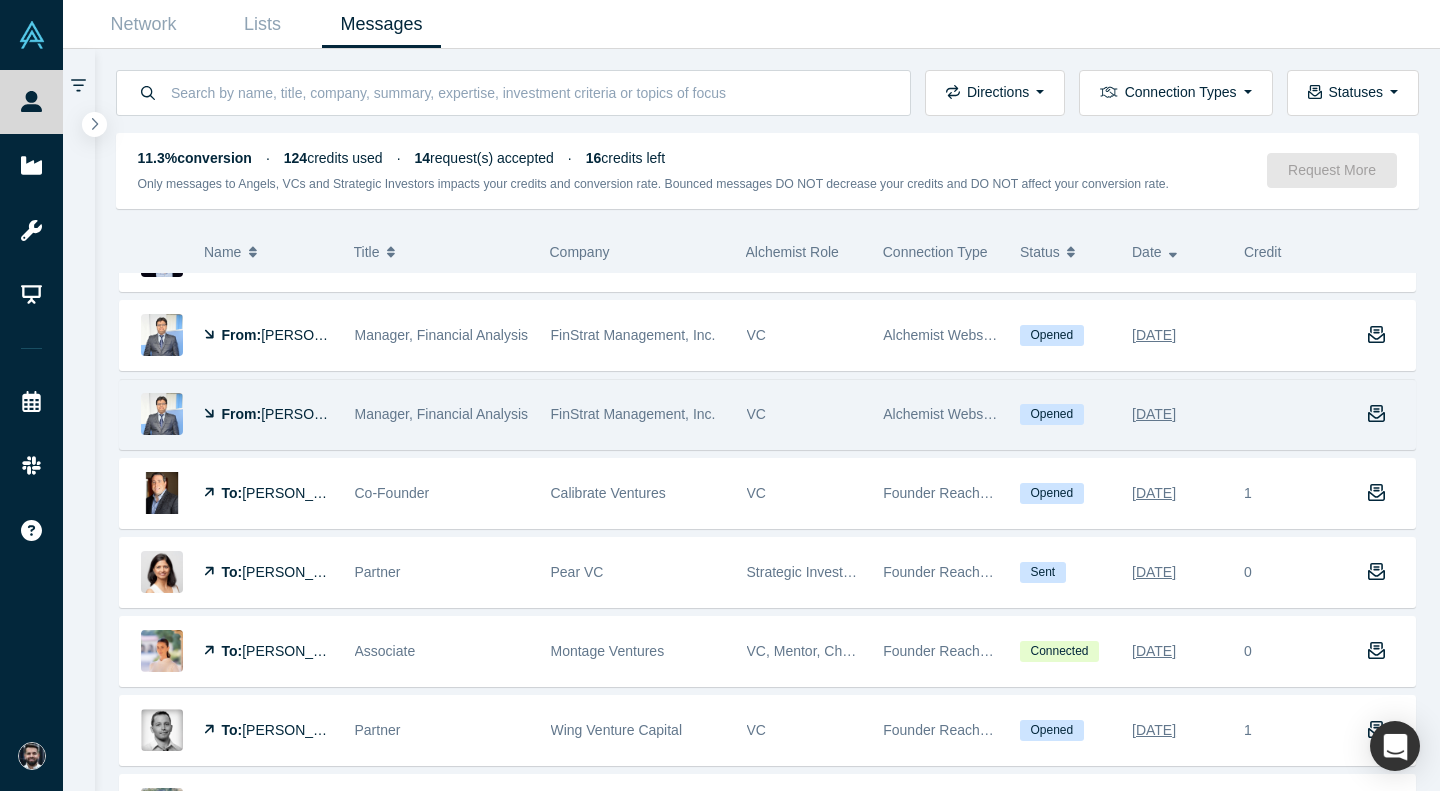 scroll, scrollTop: 182, scrollLeft: 0, axis: vertical 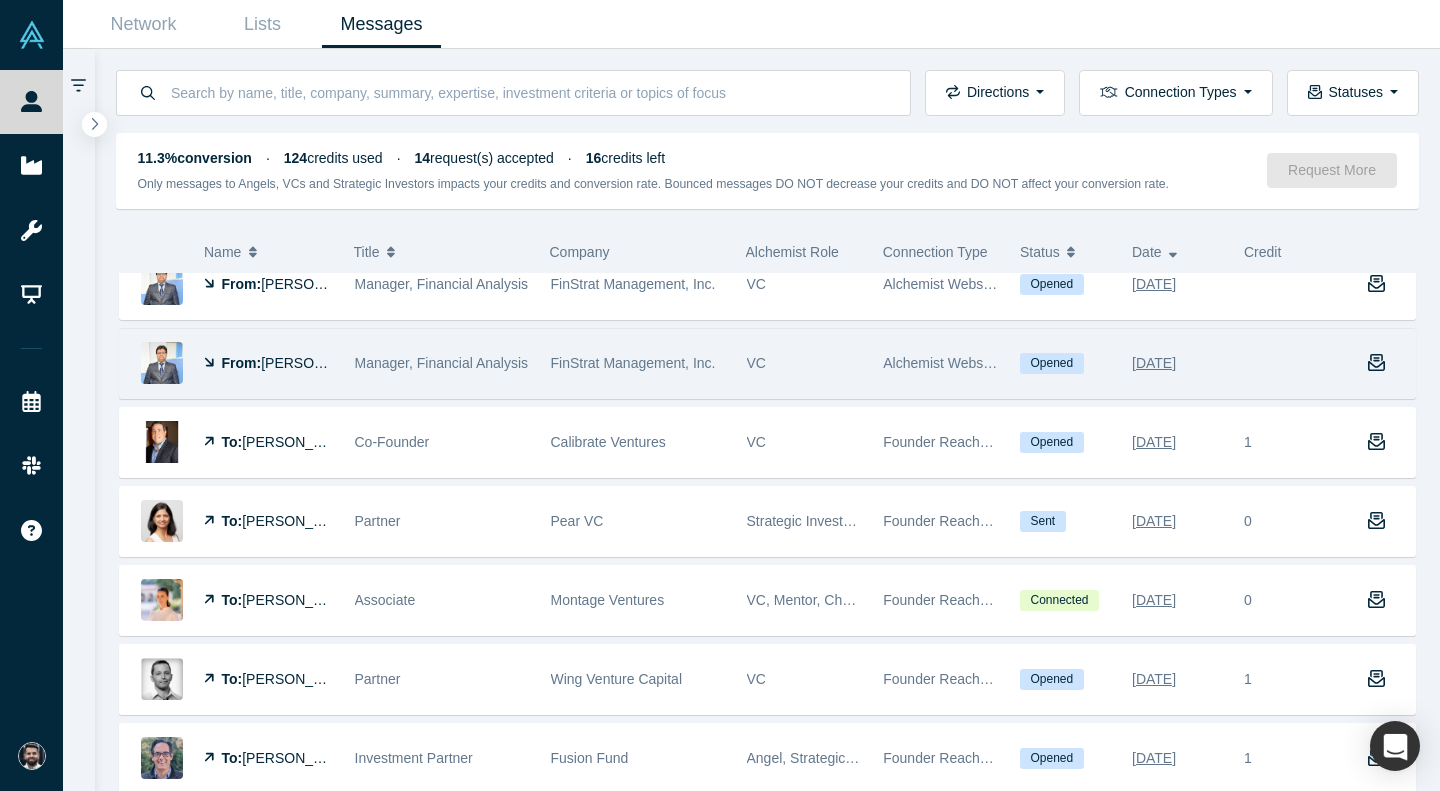 click on "FinStrat Management, Inc." at bounding box center [638, 363] 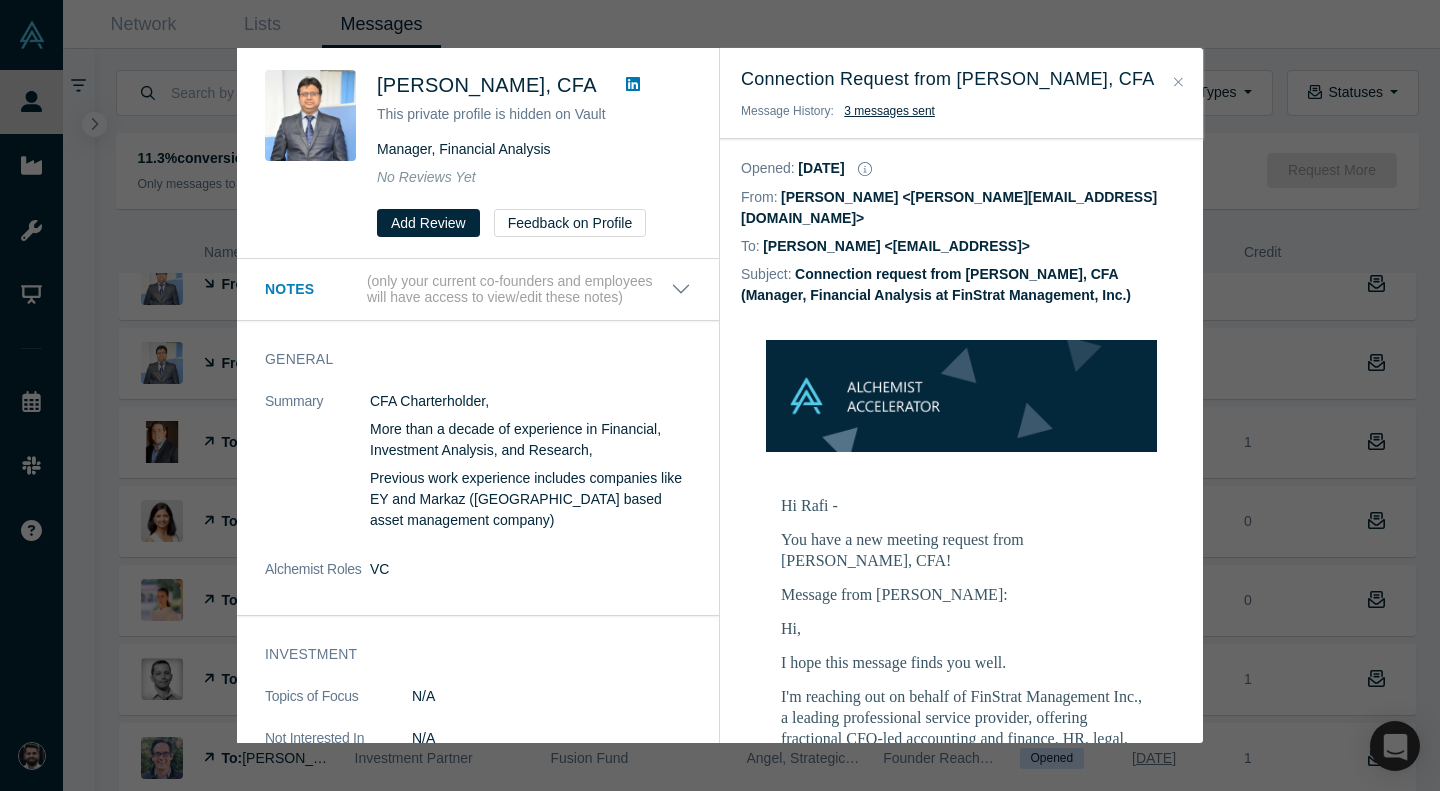 click at bounding box center (633, 85) 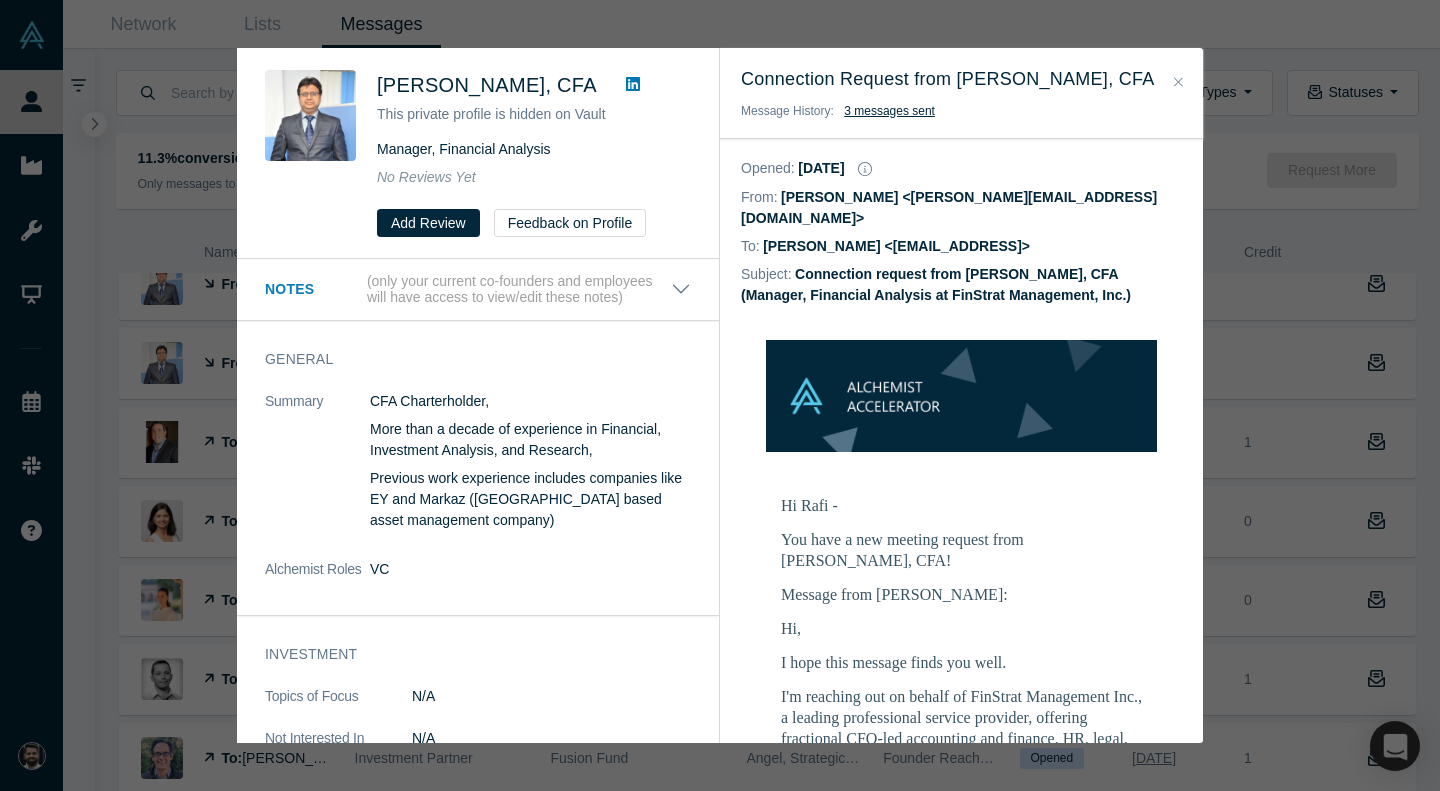 scroll, scrollTop: 229, scrollLeft: 0, axis: vertical 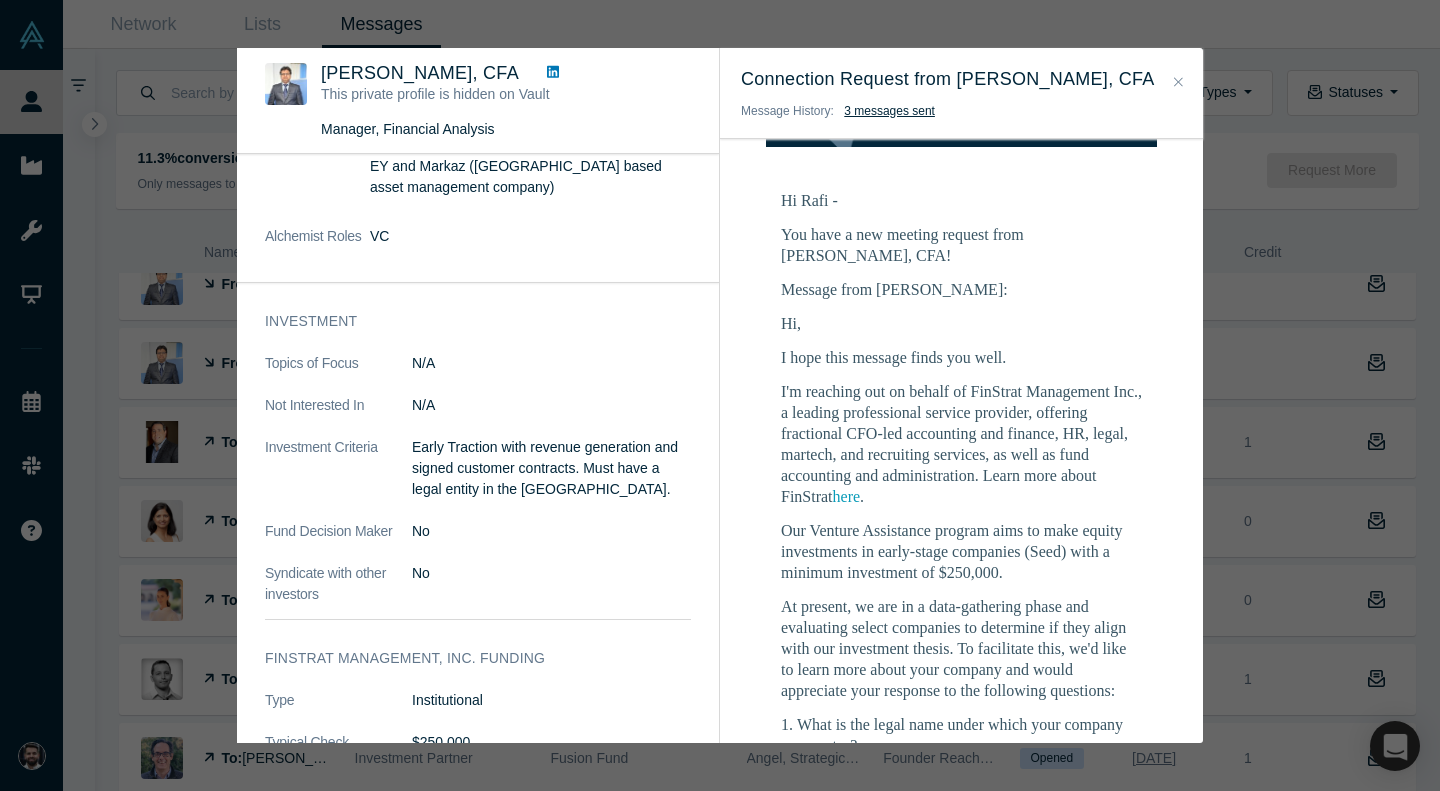 click on "Was the recommendation useful? [PERSON_NAME], CFA This private profile is hidden on Vault Manager, Financial Analysis No Reviews Yet Notes   (only your current co-founders and employees will have access to view/edit these notes) Notes will be visible only to your current co-founders. Save Cancel General   Summary CFA Charterholder, More than a decade of experience in Financial, Investment Analysis, and Research, Previous work experience includes companies like EY and Markaz ([GEOGRAPHIC_DATA] based asset management company) Alchemist Roles VC Investment   Topics of Focus N/A Not Interested In N/A Investment Criteria Early Traction with revenue generation and signed customer contracts. Must have a legal entity in the [GEOGRAPHIC_DATA].  Fund Decision Maker No Syndicate with other investors No FinStrat Management, Inc. funding   Type Institutional Typical Check $250,000 Value Beyond Capital FinStrat will provide hands-on engagement with portfolio companies, providing targeted expertise and resources ·Services include: Either / Or" at bounding box center [720, 395] 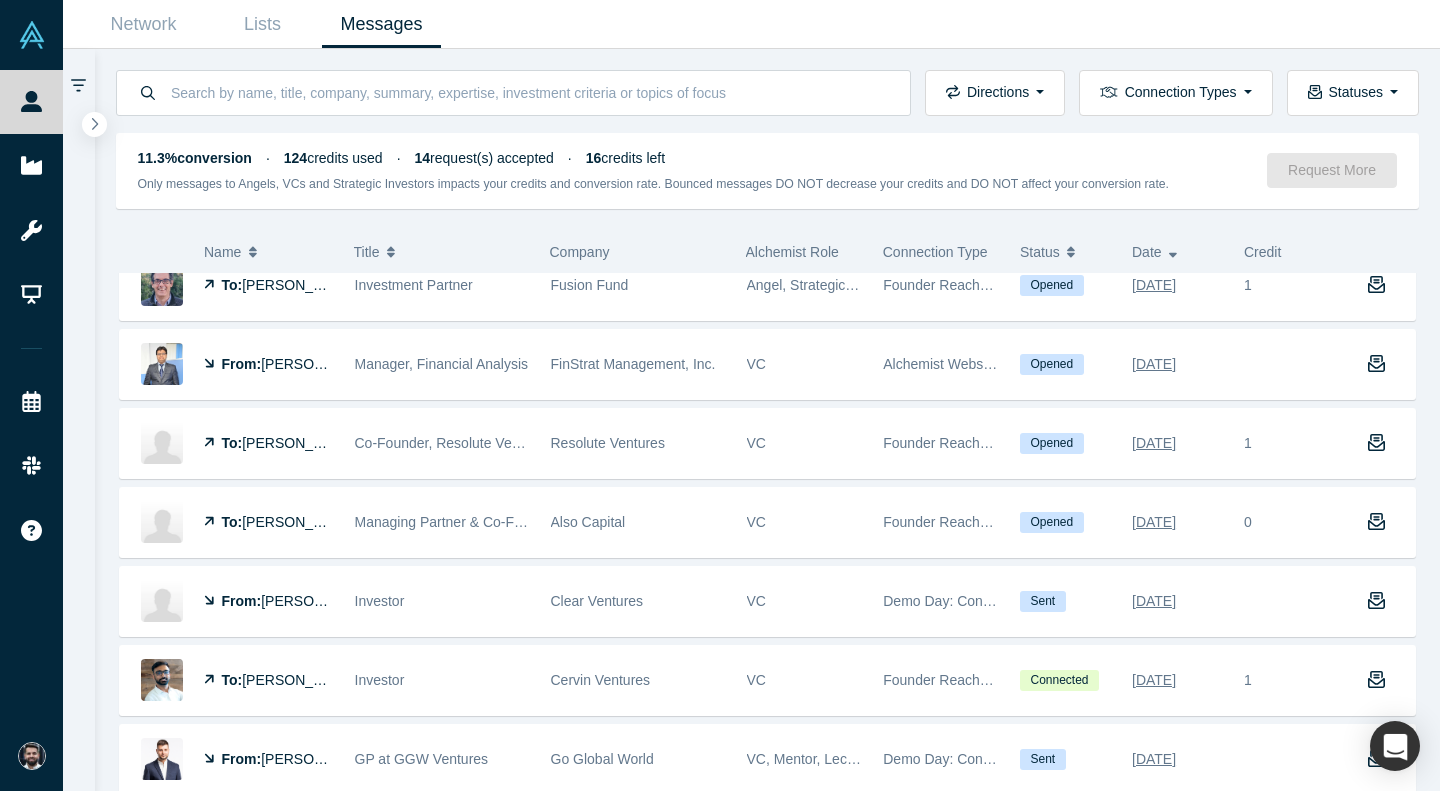 scroll, scrollTop: 694, scrollLeft: 0, axis: vertical 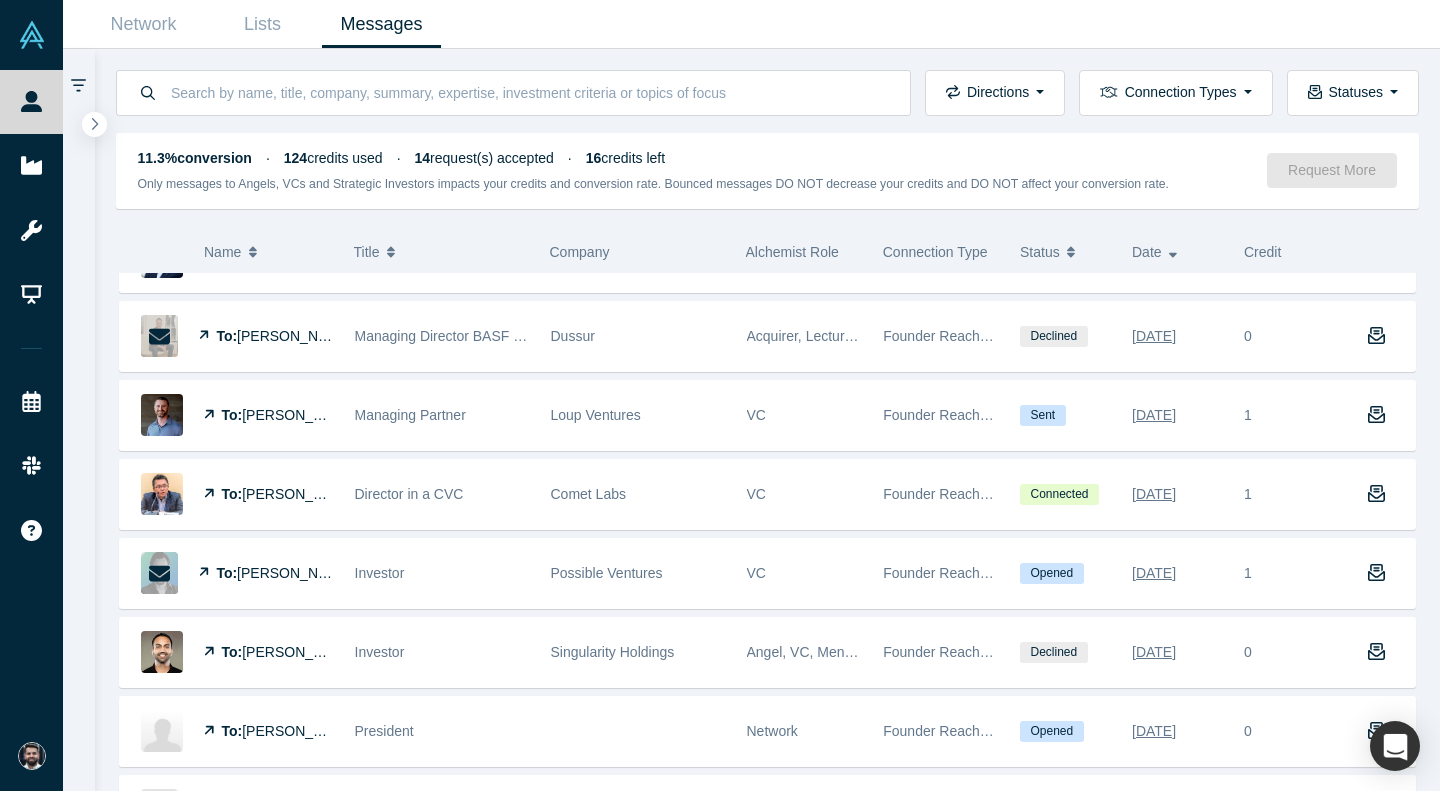 click on "11.3%  conversion · 124  credits used · 14  request(s) accepted · 16  credits left" at bounding box center [703, 158] 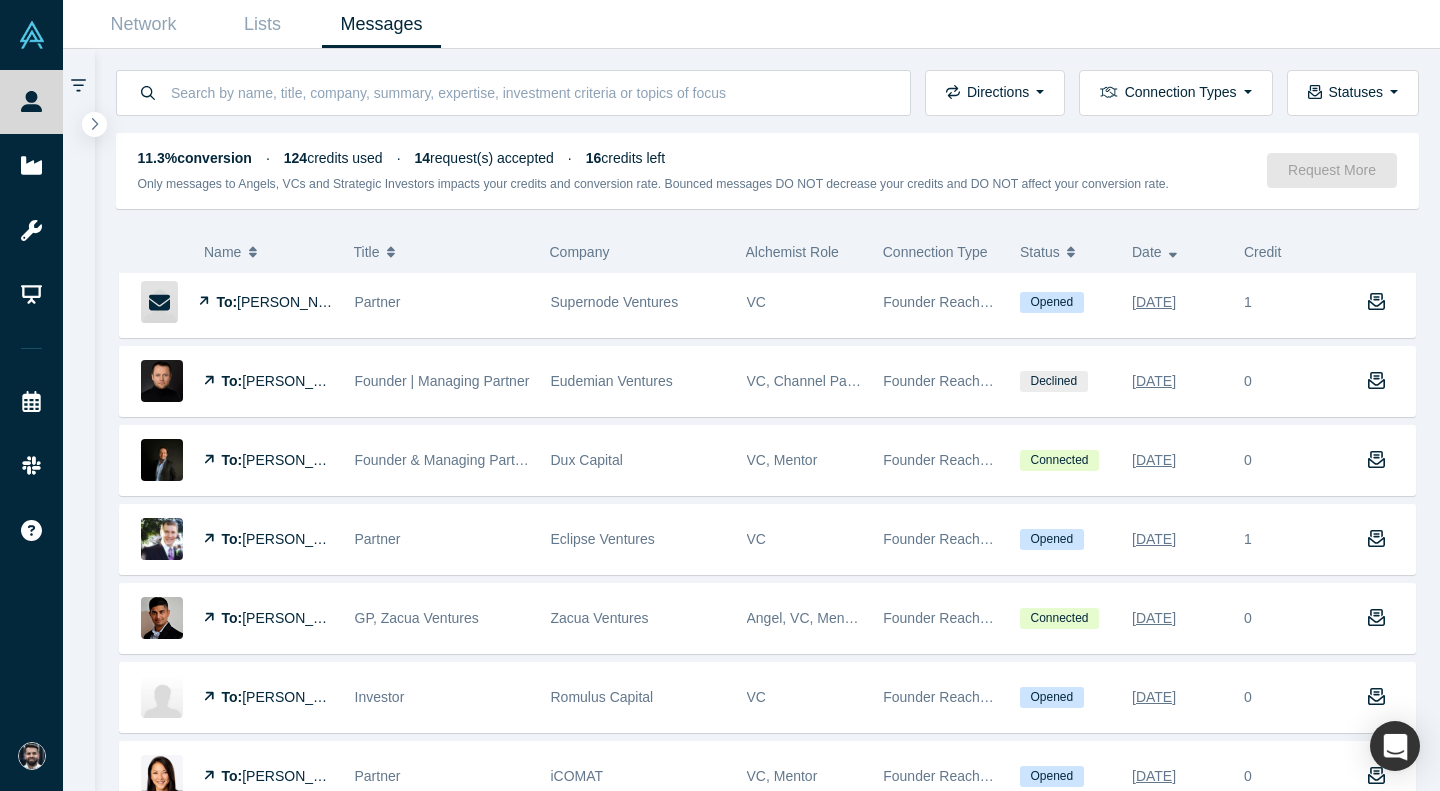 scroll, scrollTop: 3760, scrollLeft: 0, axis: vertical 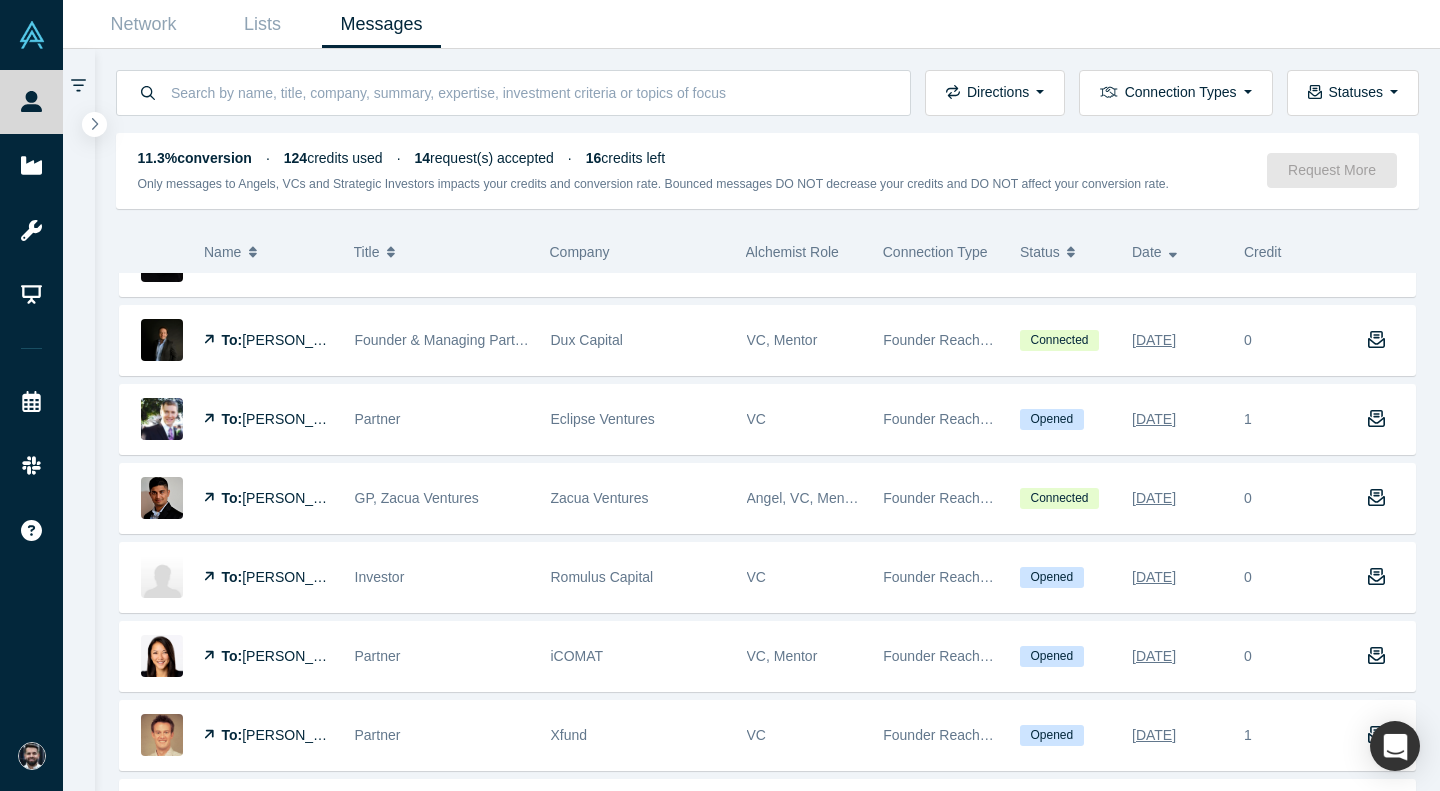 type 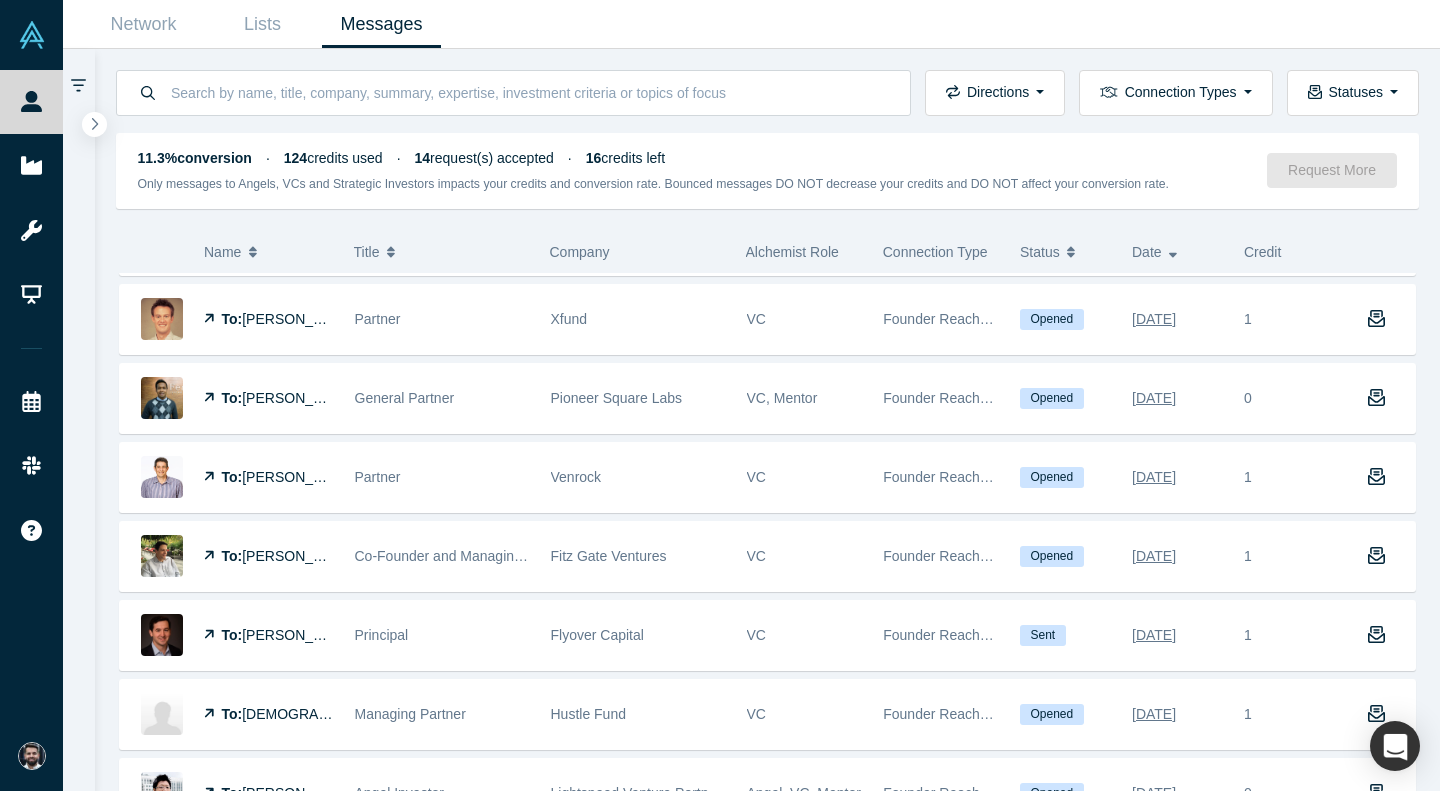 scroll, scrollTop: 4256, scrollLeft: 0, axis: vertical 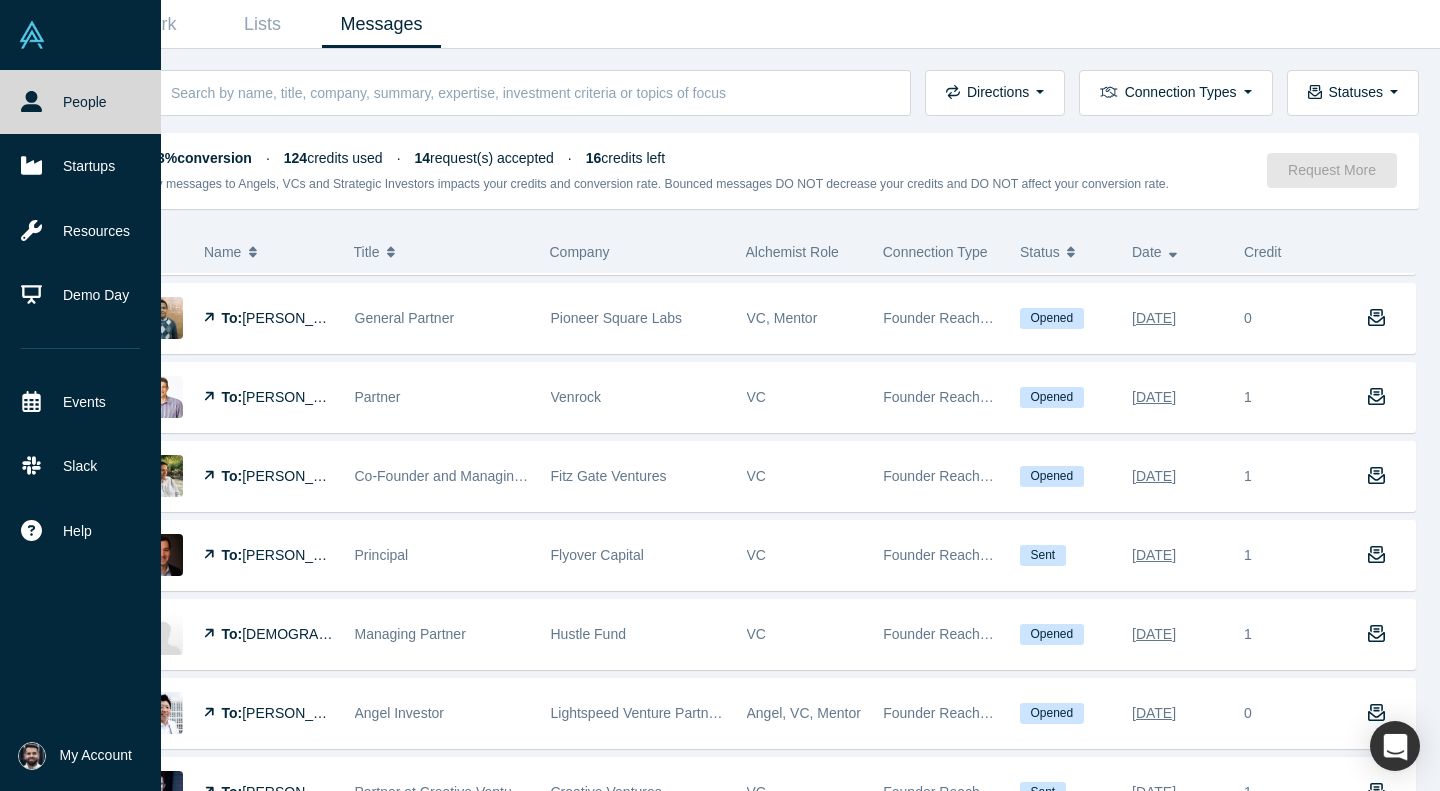 click at bounding box center [80, 35] 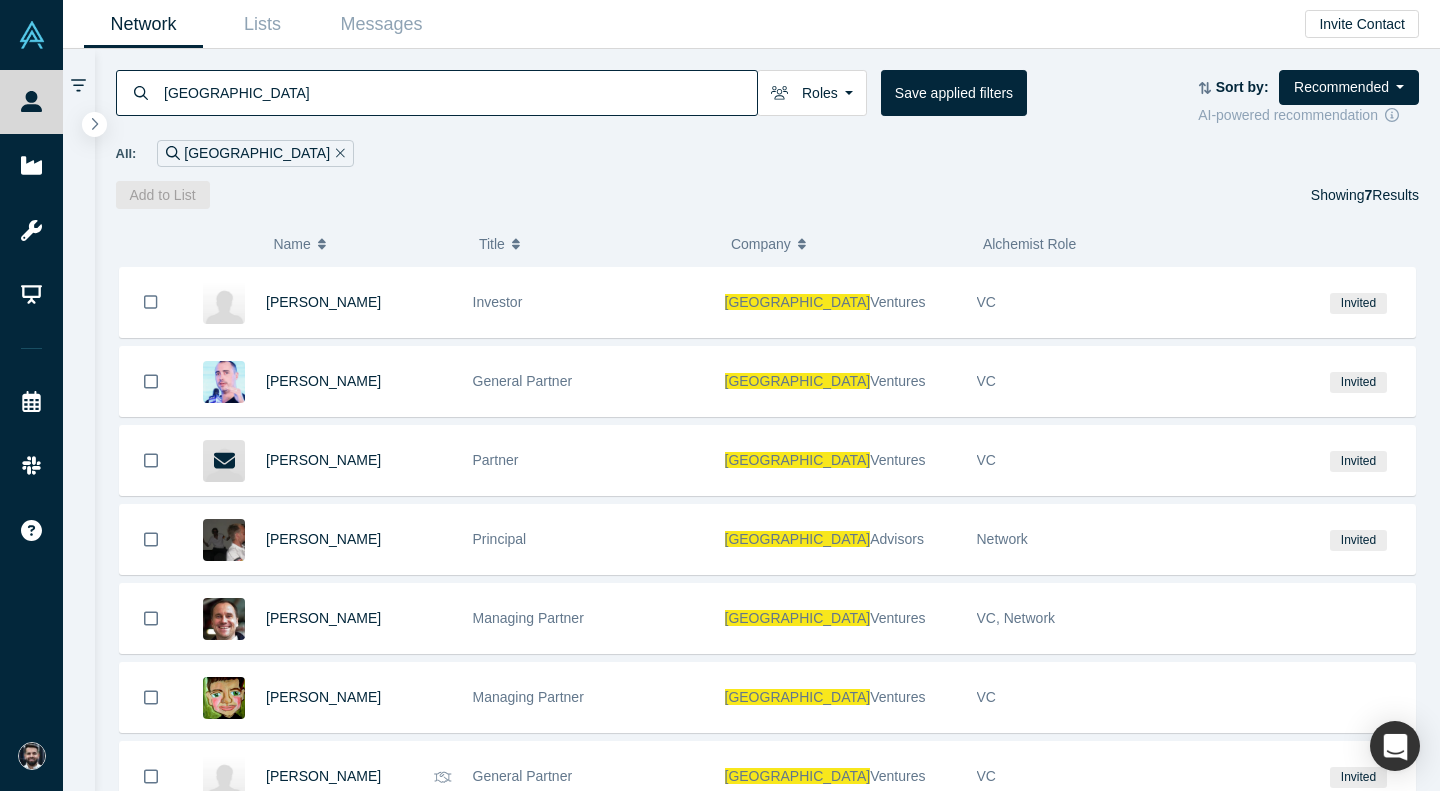 click 